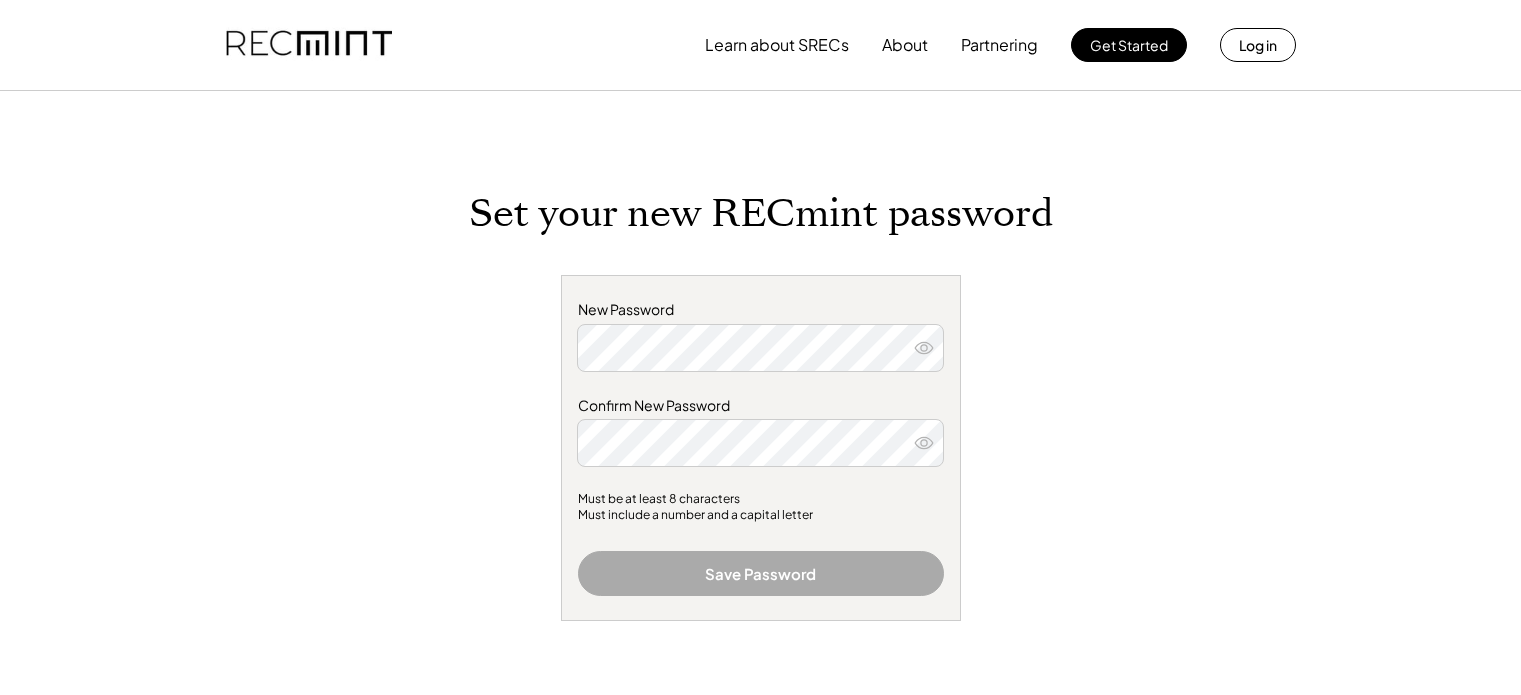 scroll, scrollTop: 0, scrollLeft: 0, axis: both 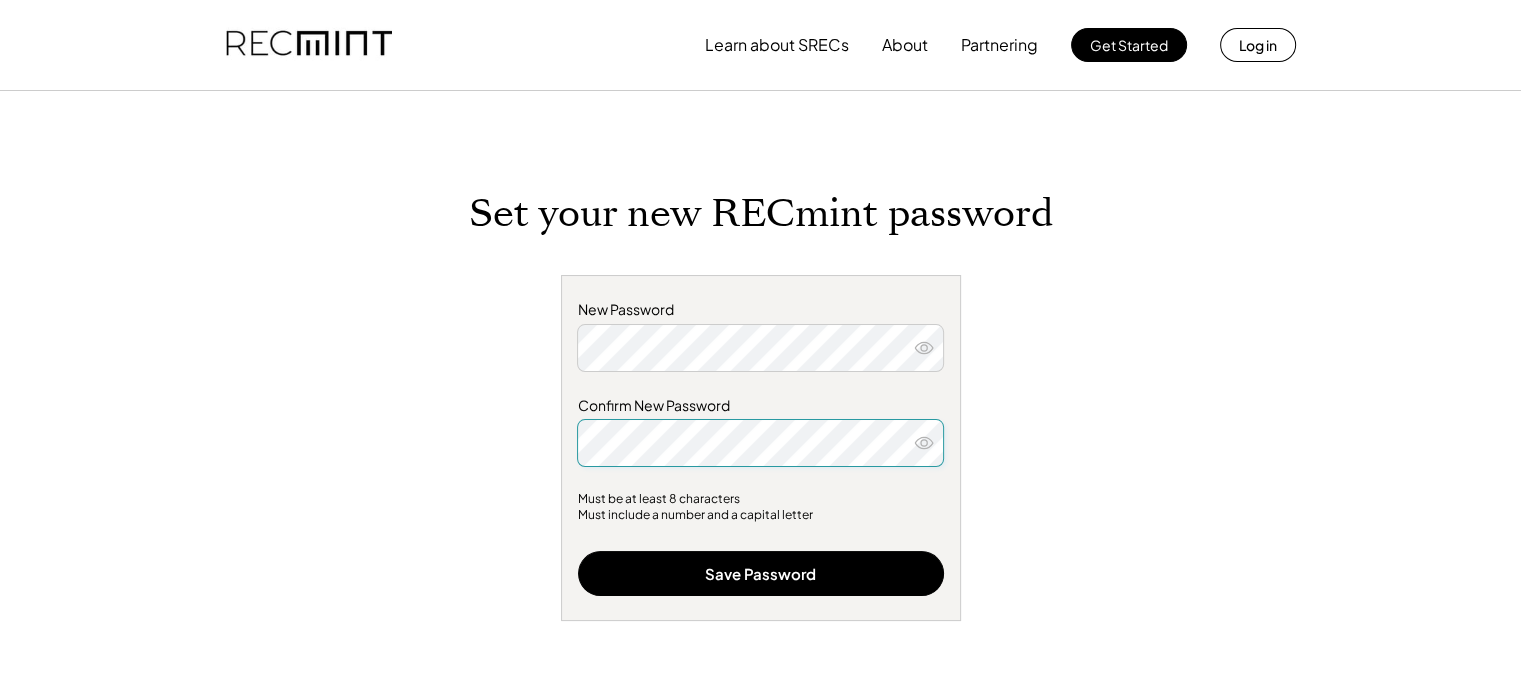 click 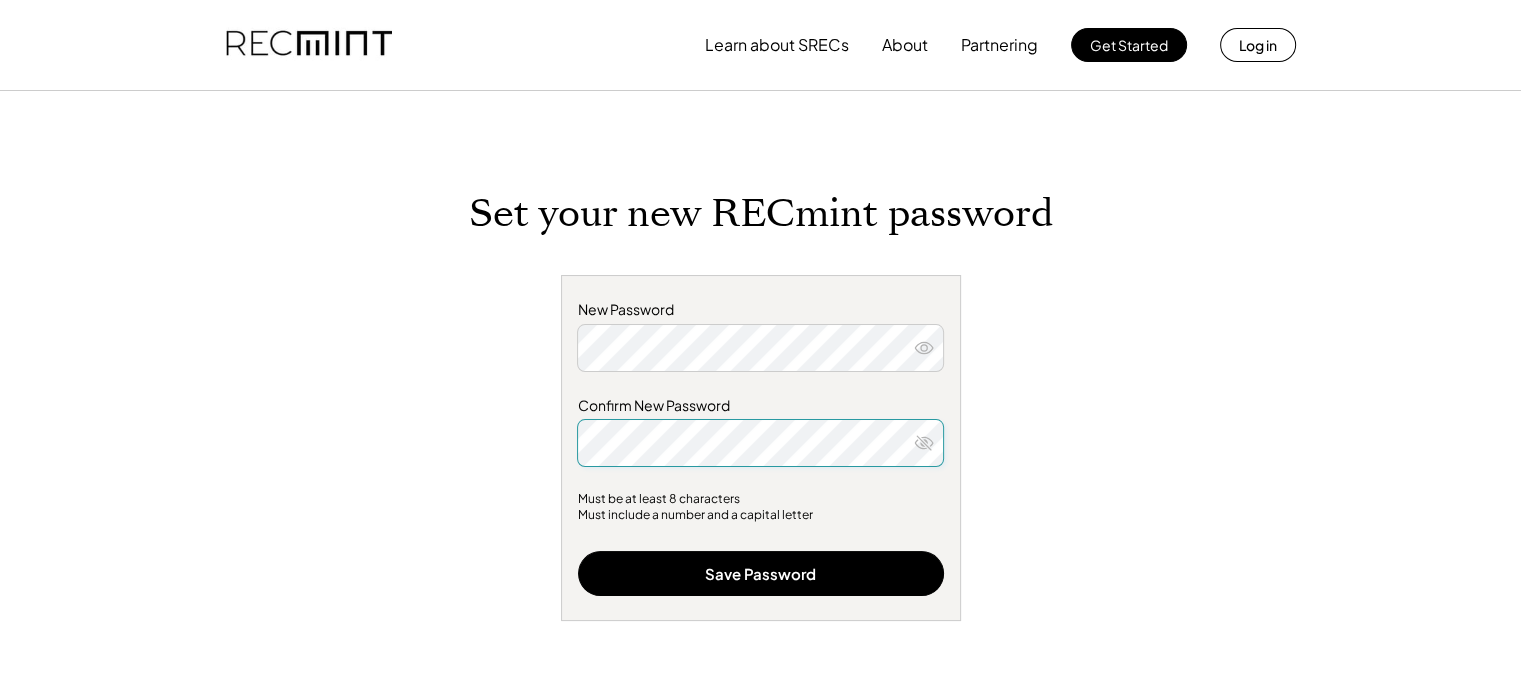 click 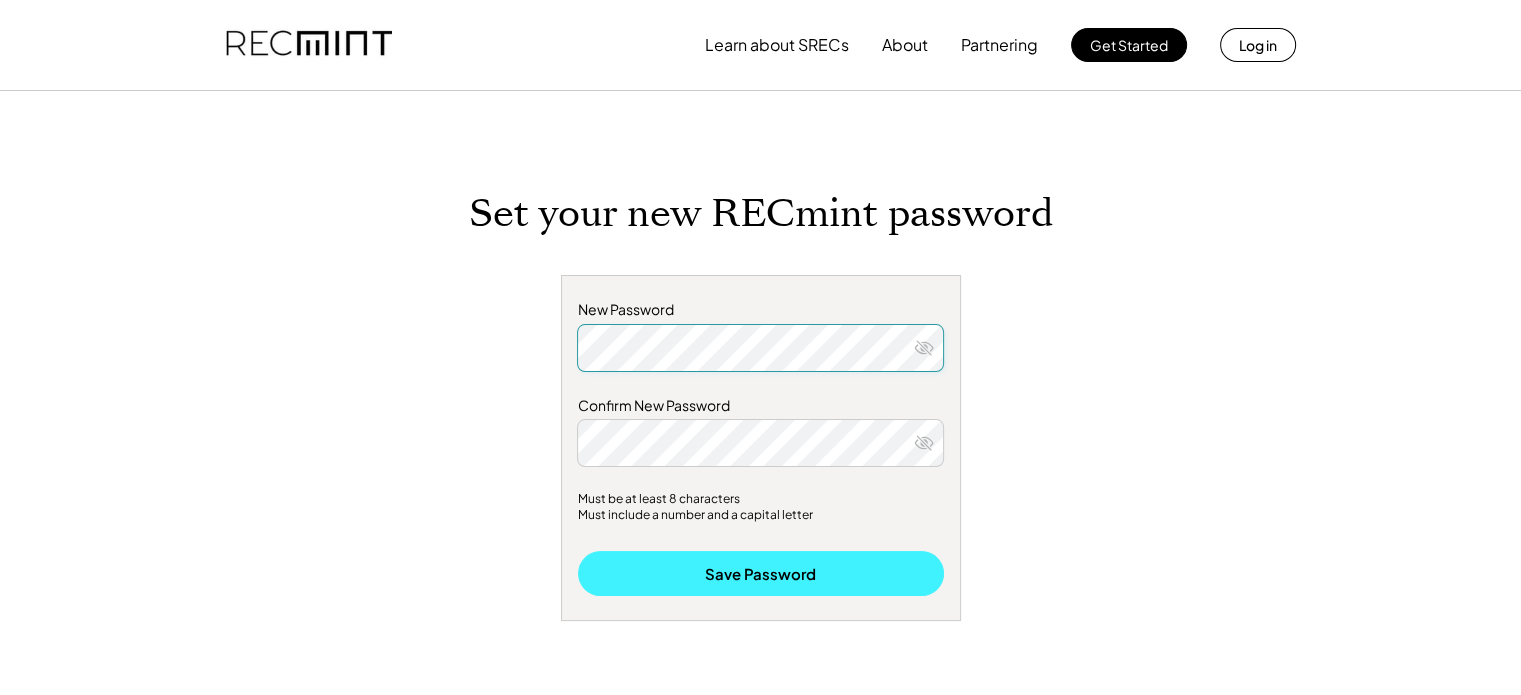 click on "Save Password" at bounding box center [761, 573] 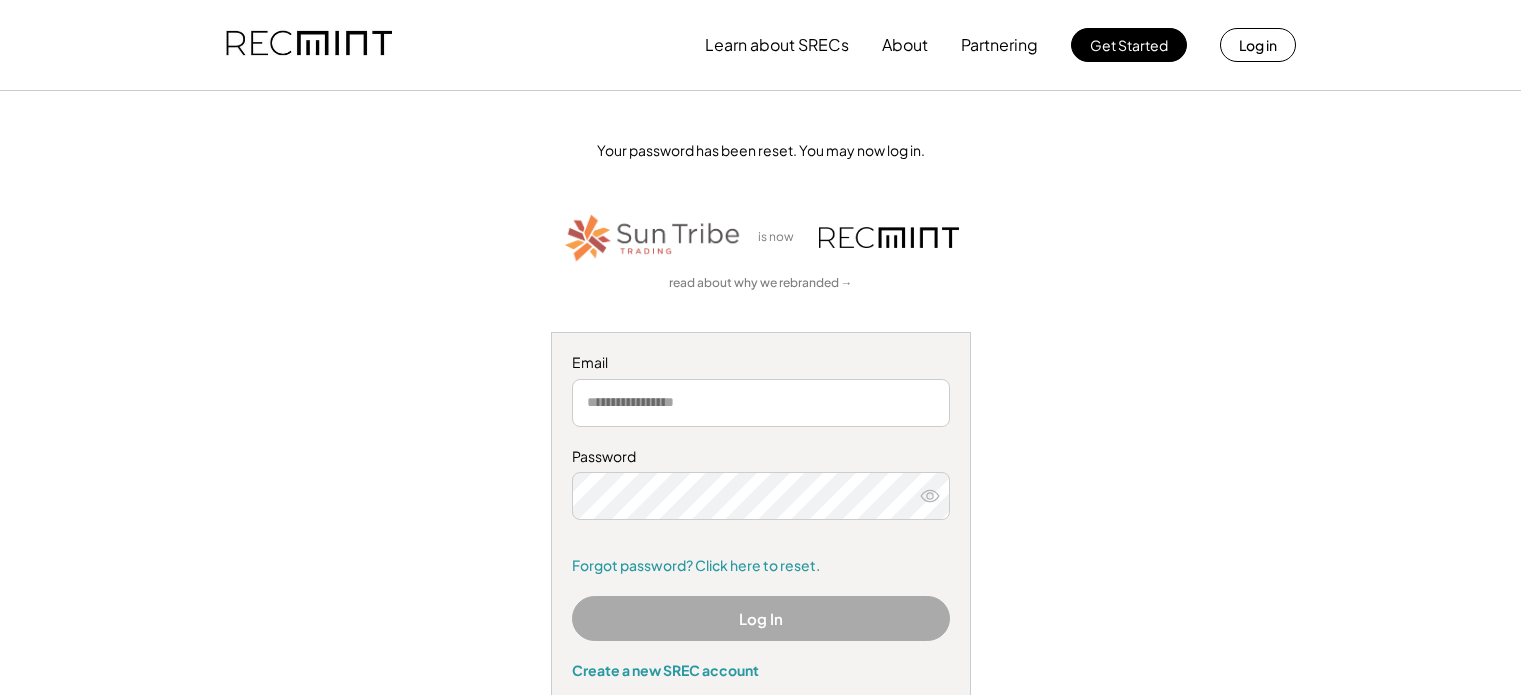 scroll, scrollTop: 0, scrollLeft: 0, axis: both 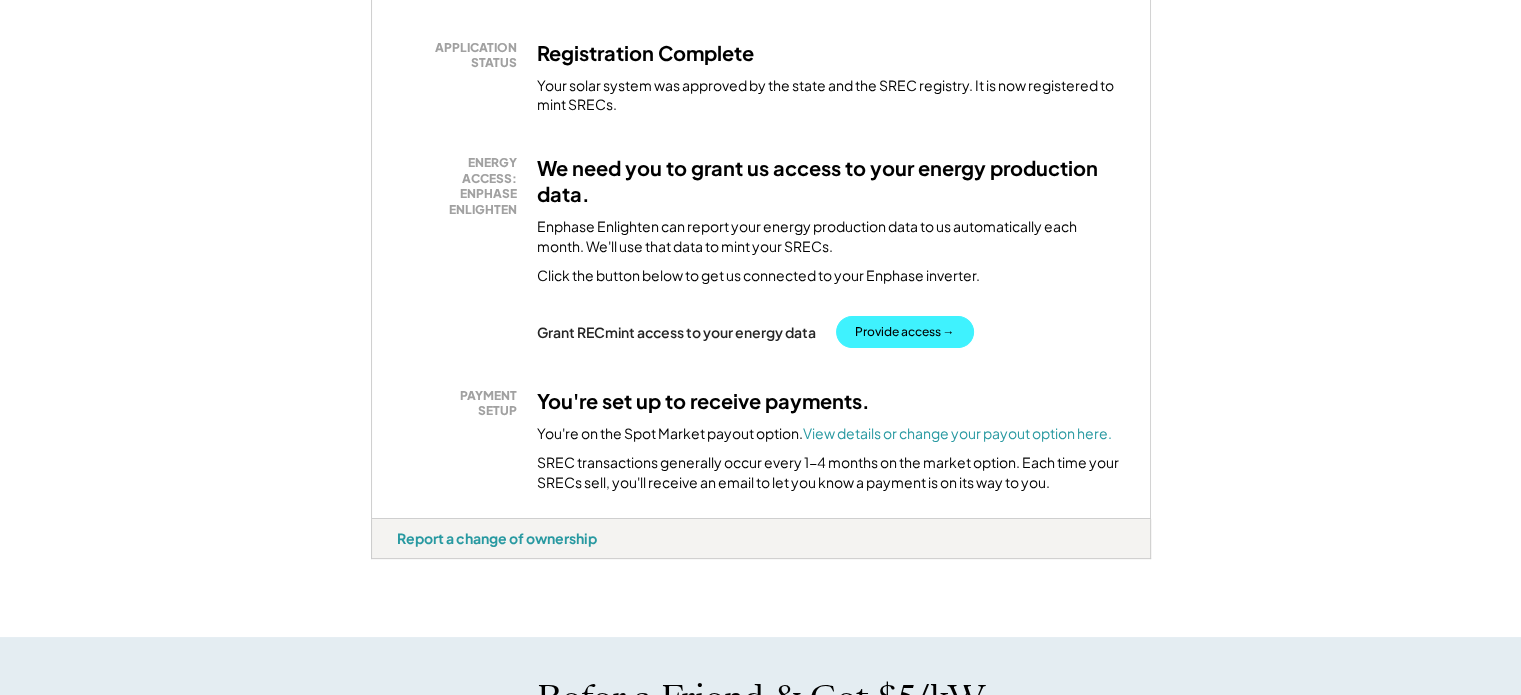 click on "Provide access →" at bounding box center (905, 332) 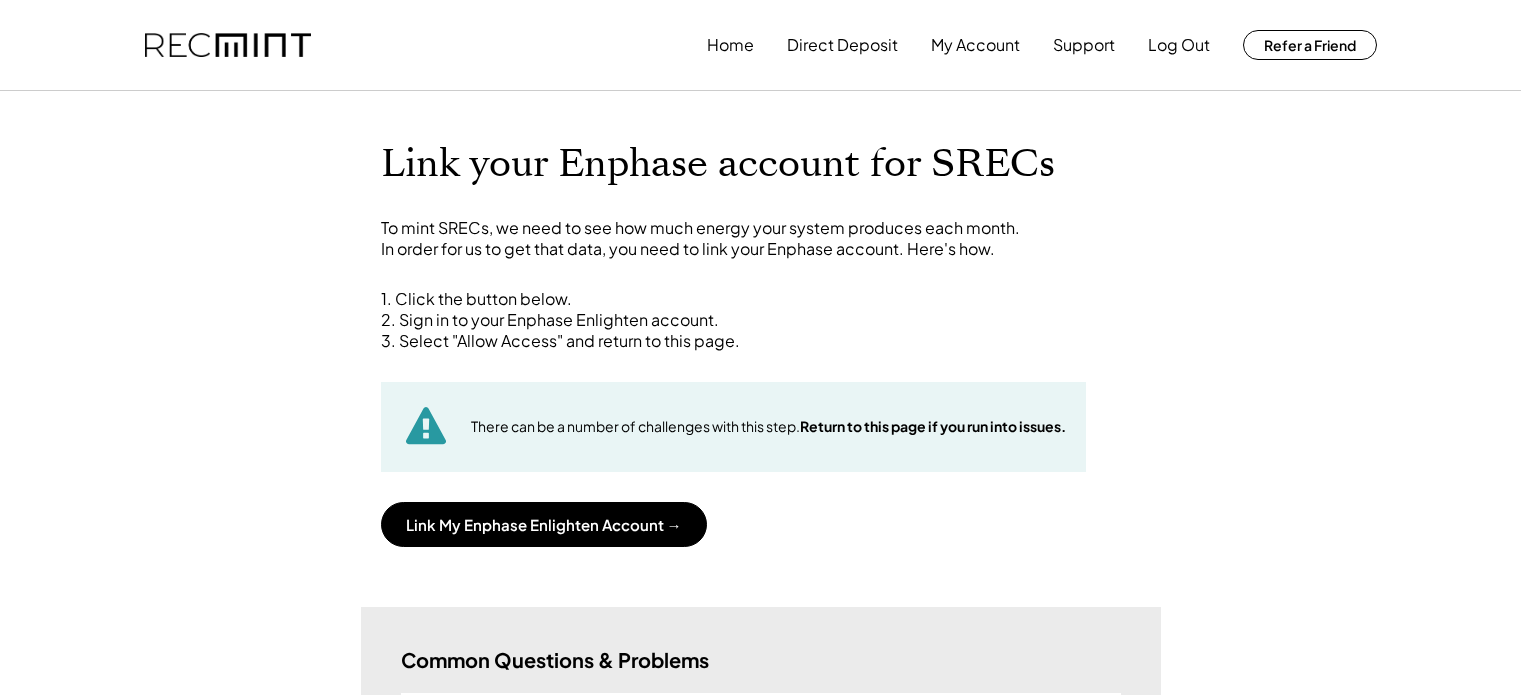 scroll, scrollTop: 0, scrollLeft: 0, axis: both 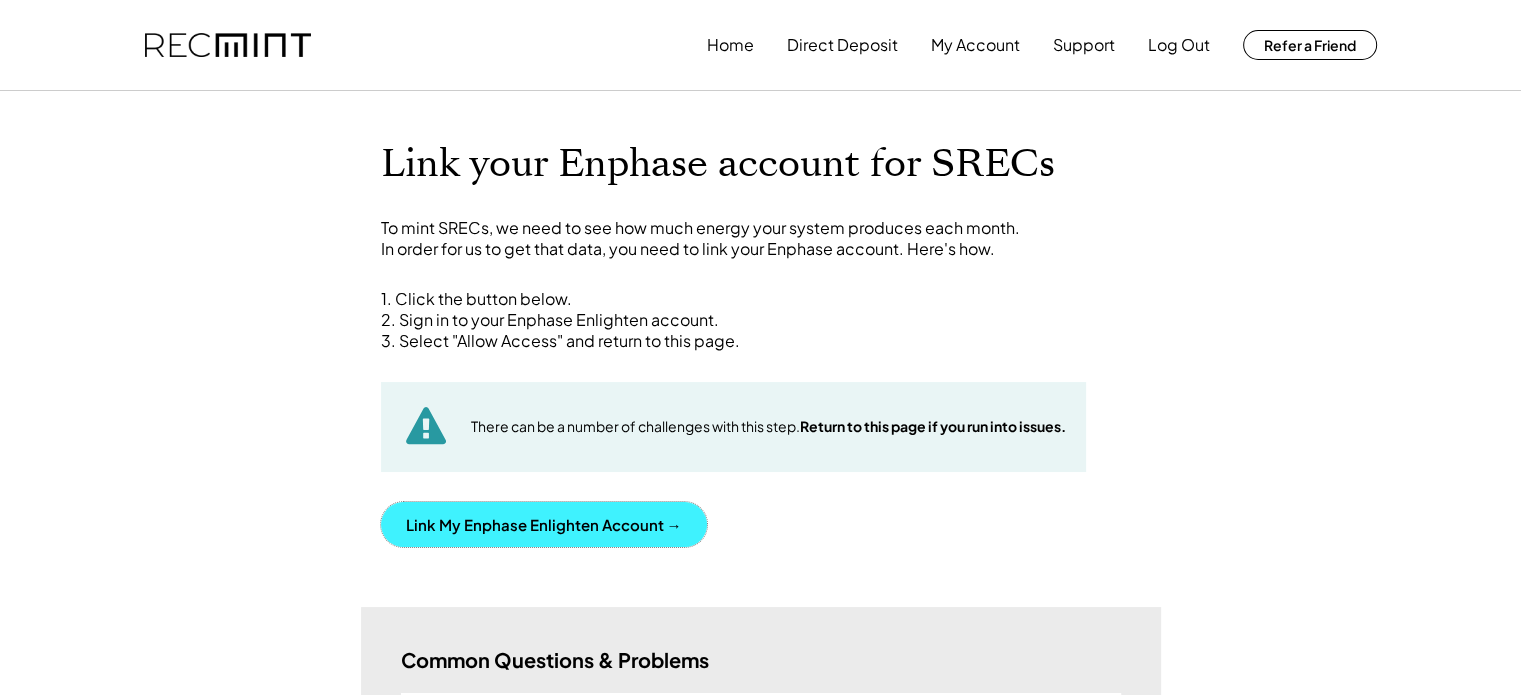 click on "Link My Enphase Enlighten Account →" at bounding box center [544, 524] 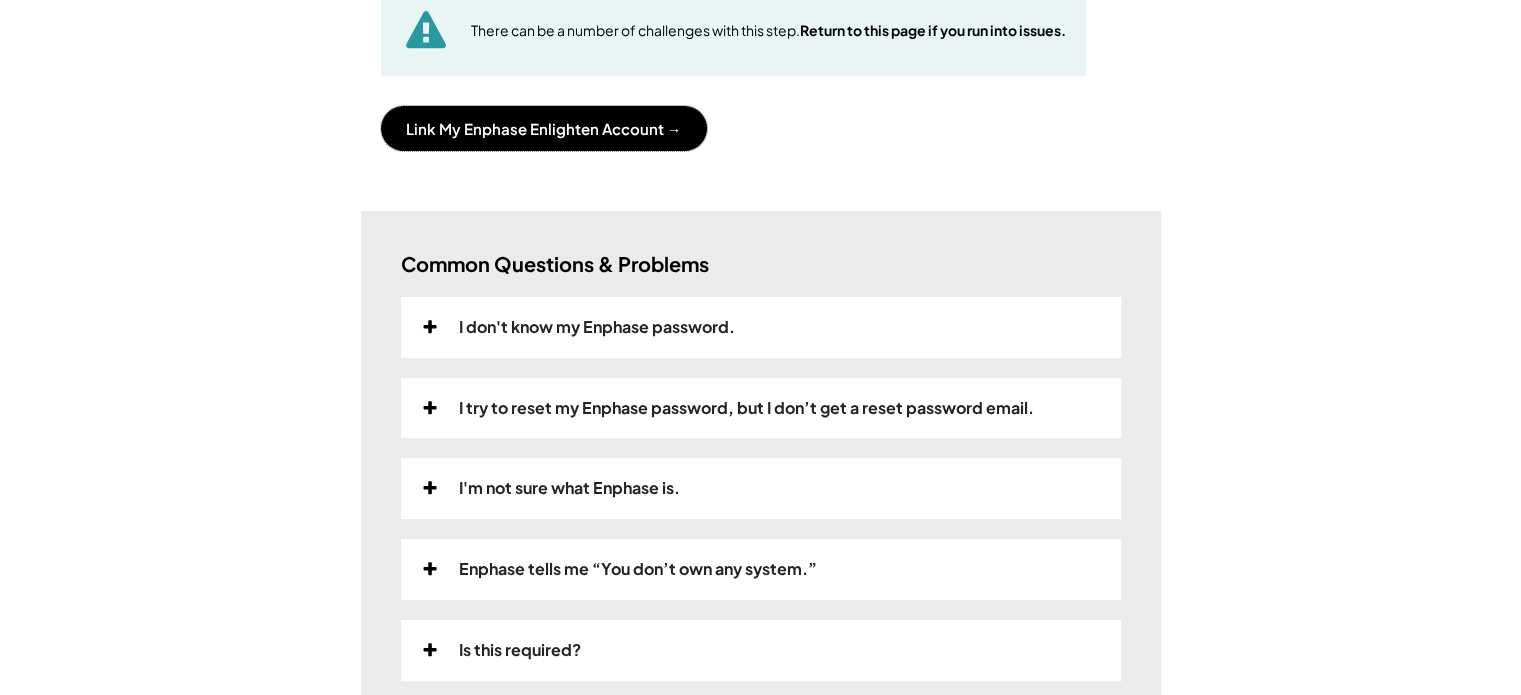 scroll, scrollTop: 500, scrollLeft: 0, axis: vertical 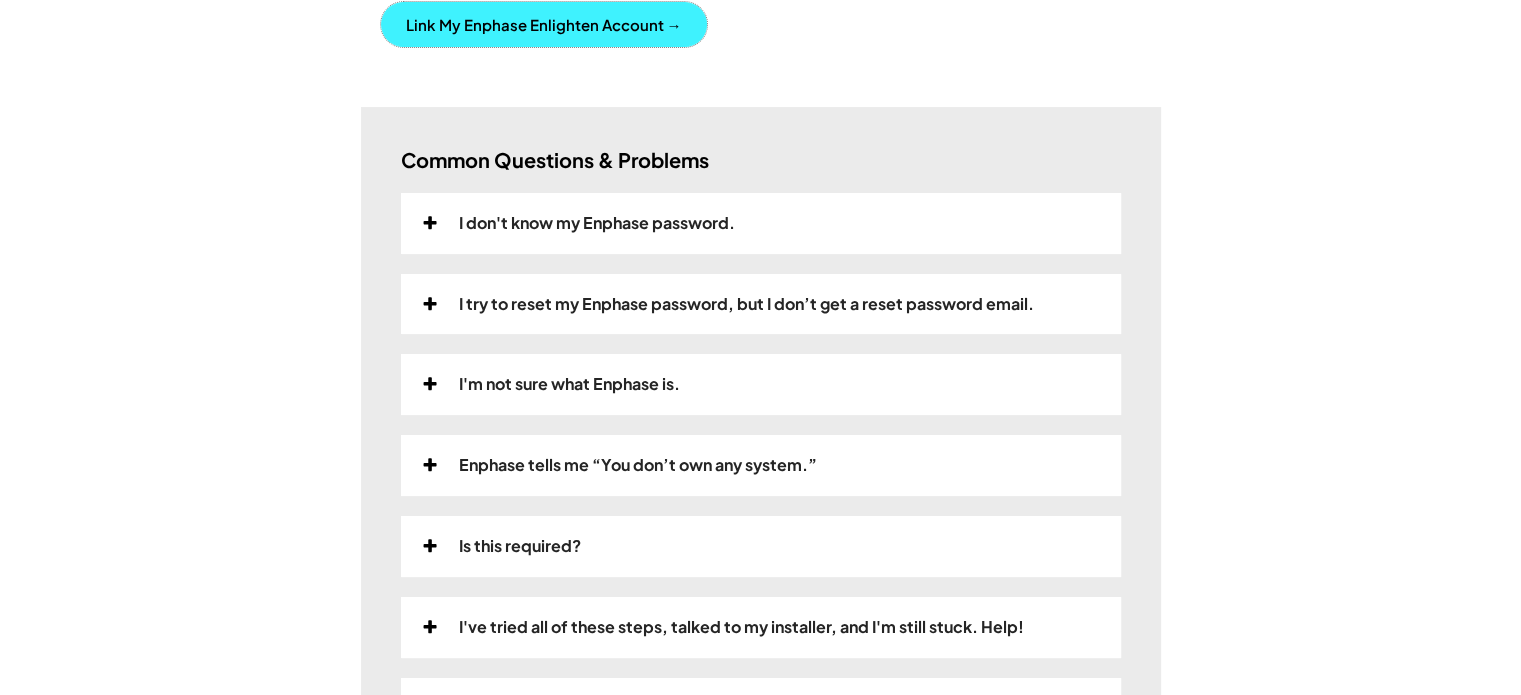 click on "Link My Enphase Enlighten Account →" at bounding box center [544, 24] 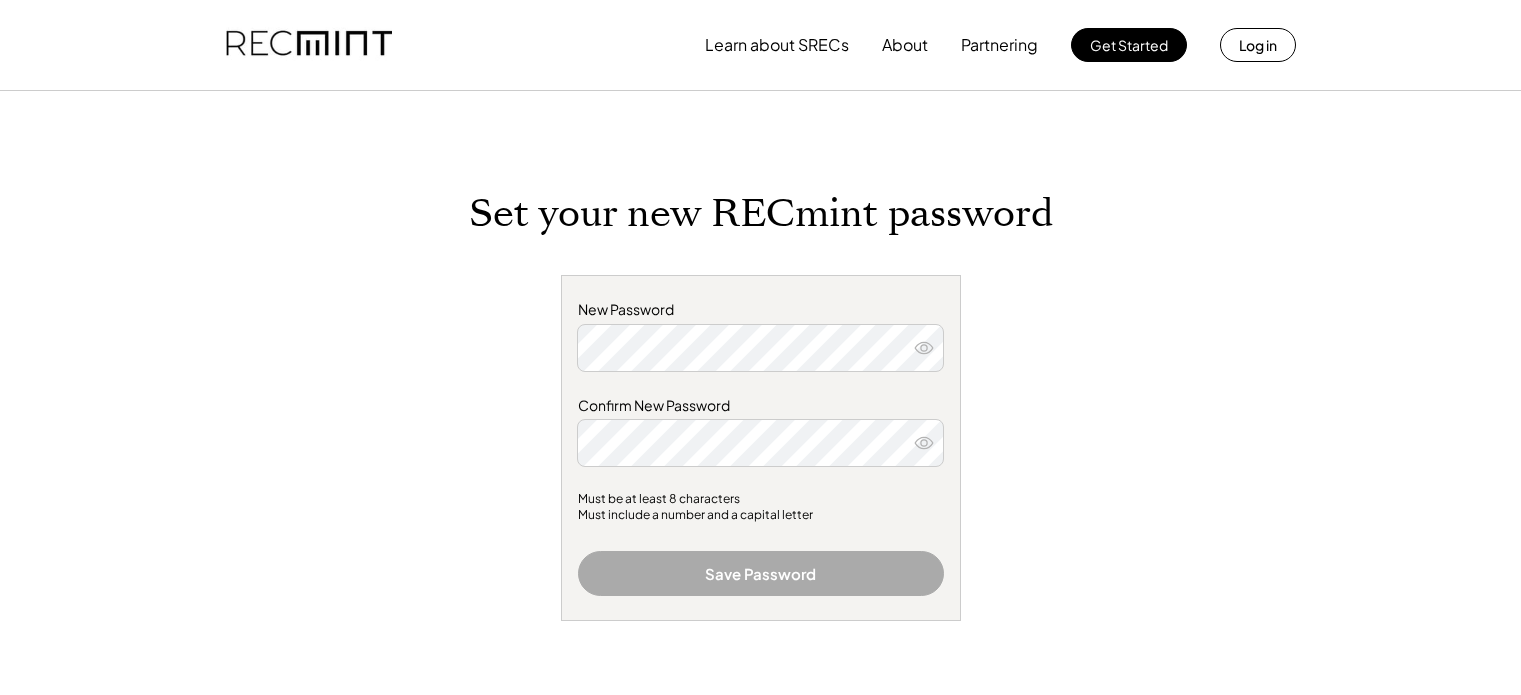 scroll, scrollTop: 0, scrollLeft: 0, axis: both 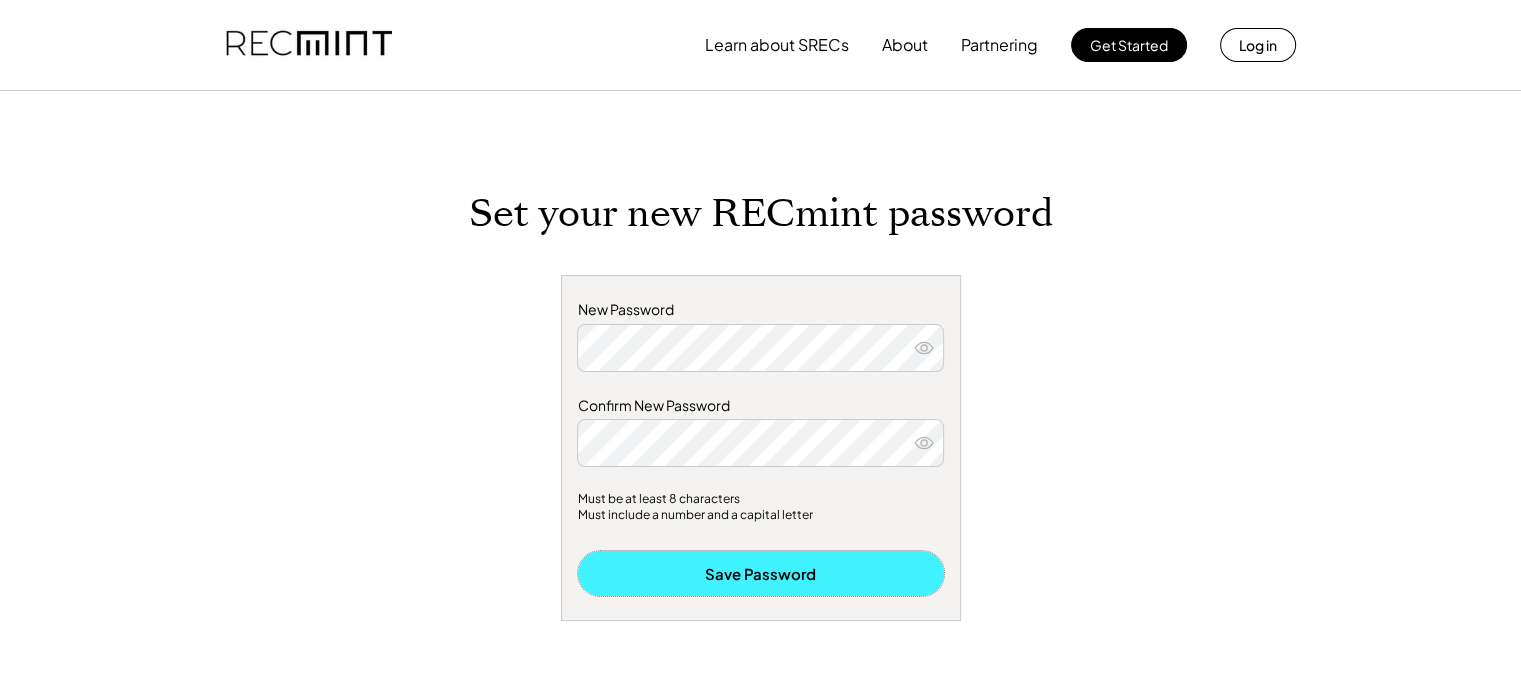 click on "Save Password" at bounding box center [761, 573] 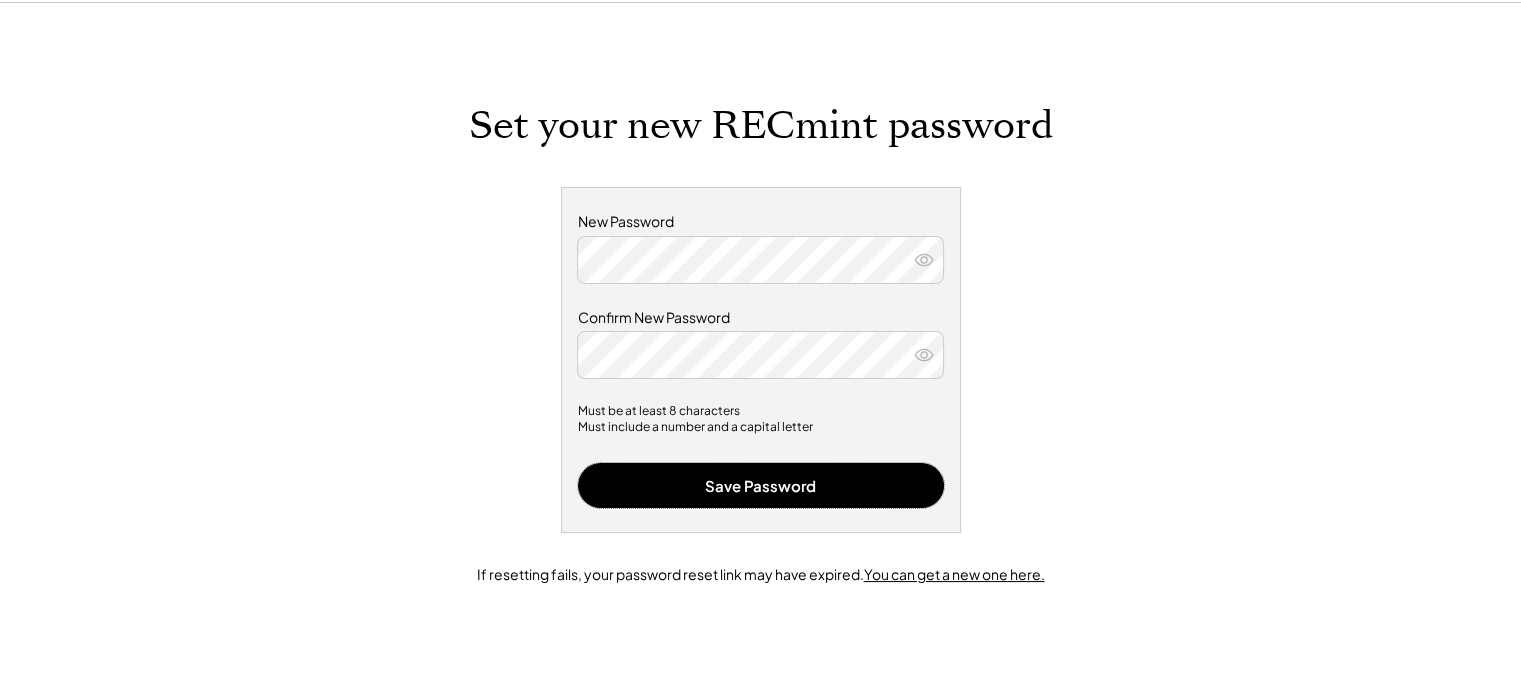 scroll, scrollTop: 200, scrollLeft: 0, axis: vertical 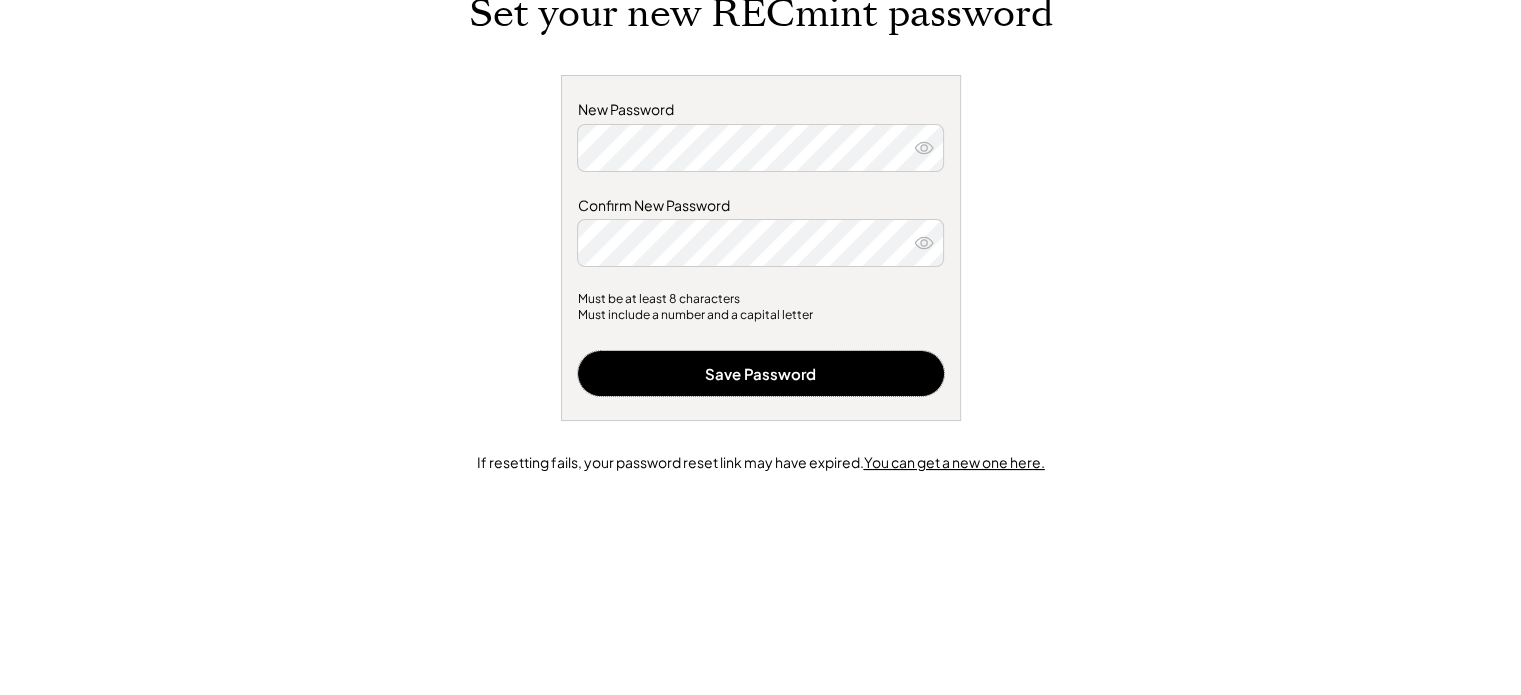 click on "You can get a new one here." at bounding box center [954, 462] 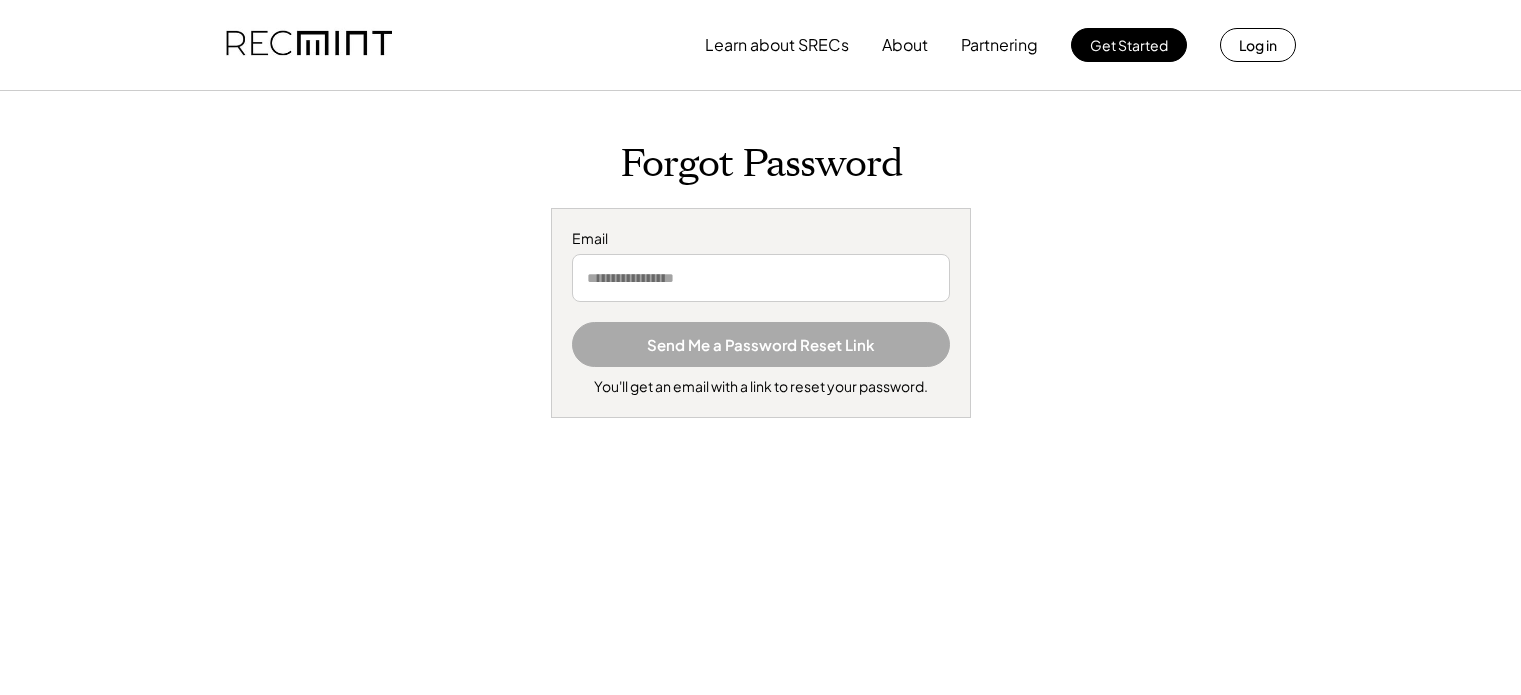 scroll, scrollTop: 0, scrollLeft: 0, axis: both 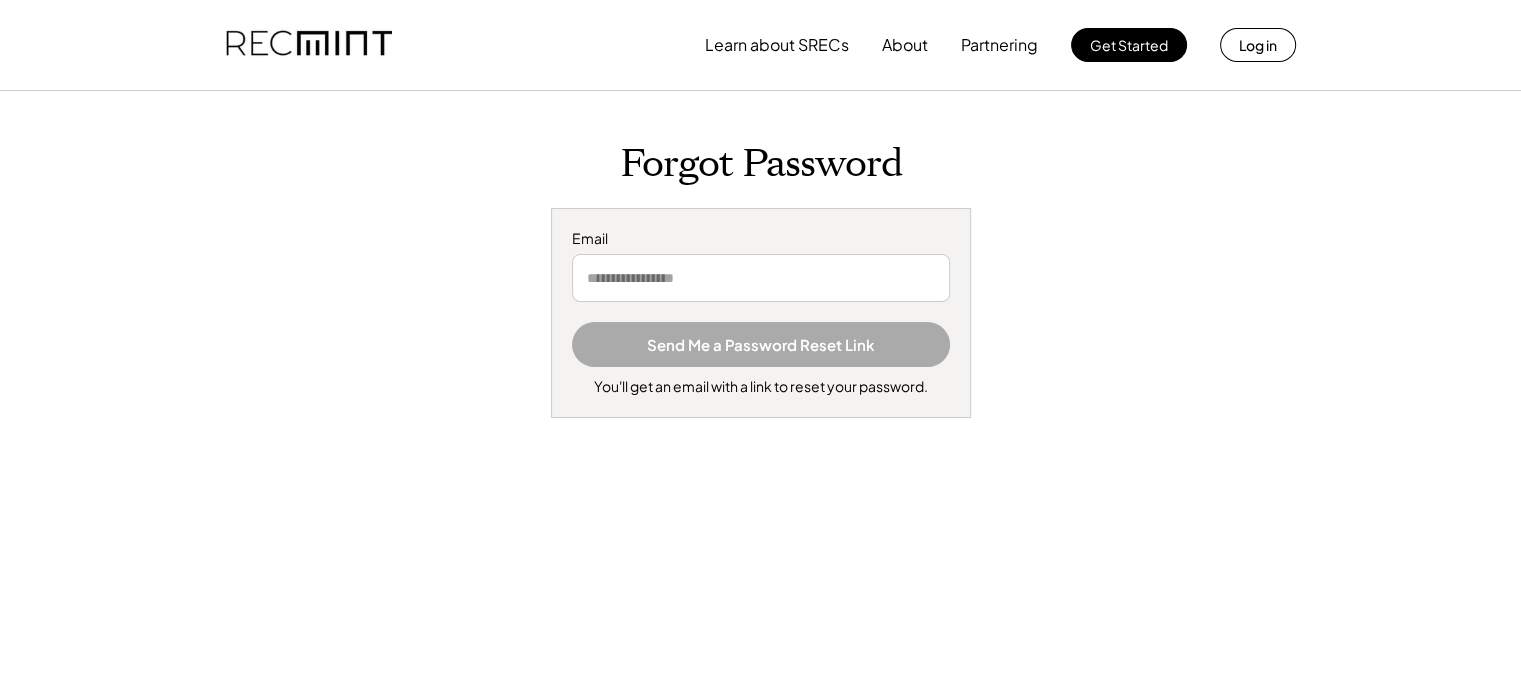 click at bounding box center [761, 278] 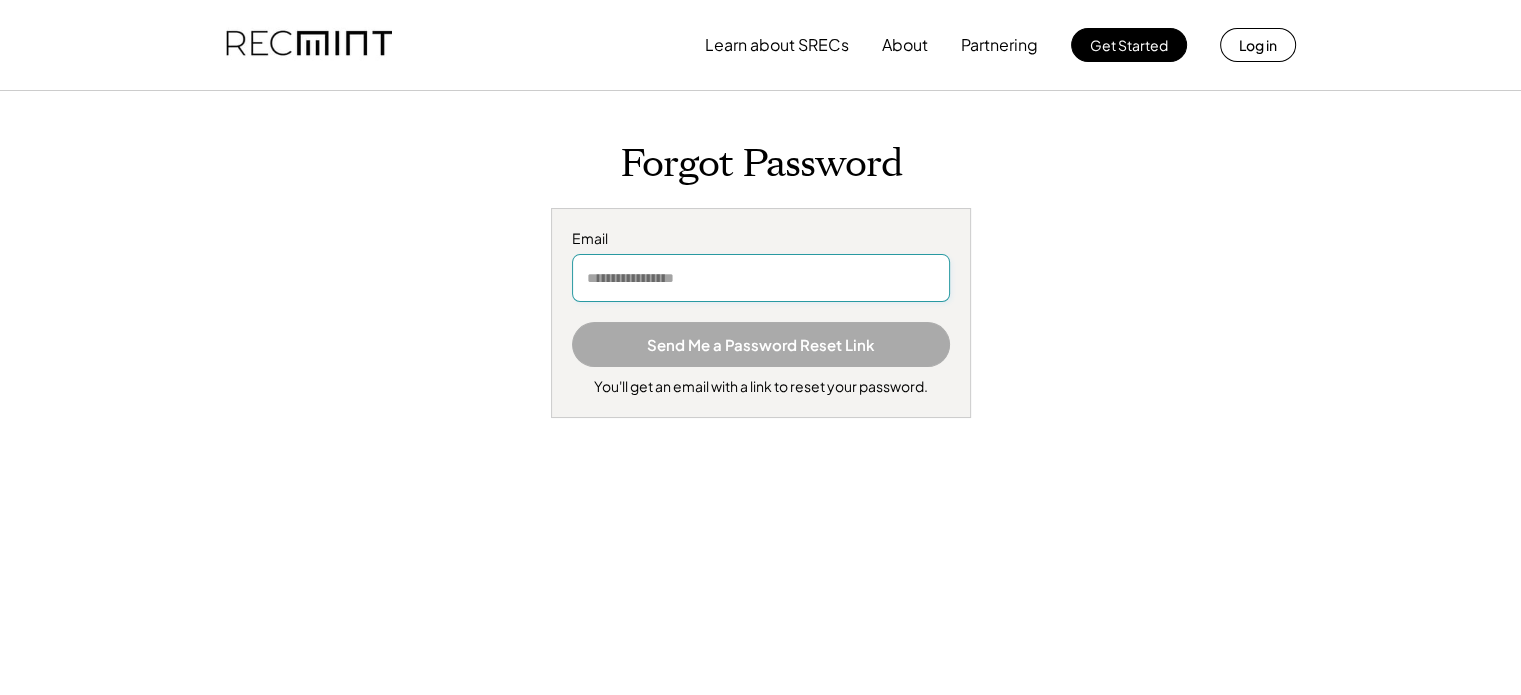 type on "**********" 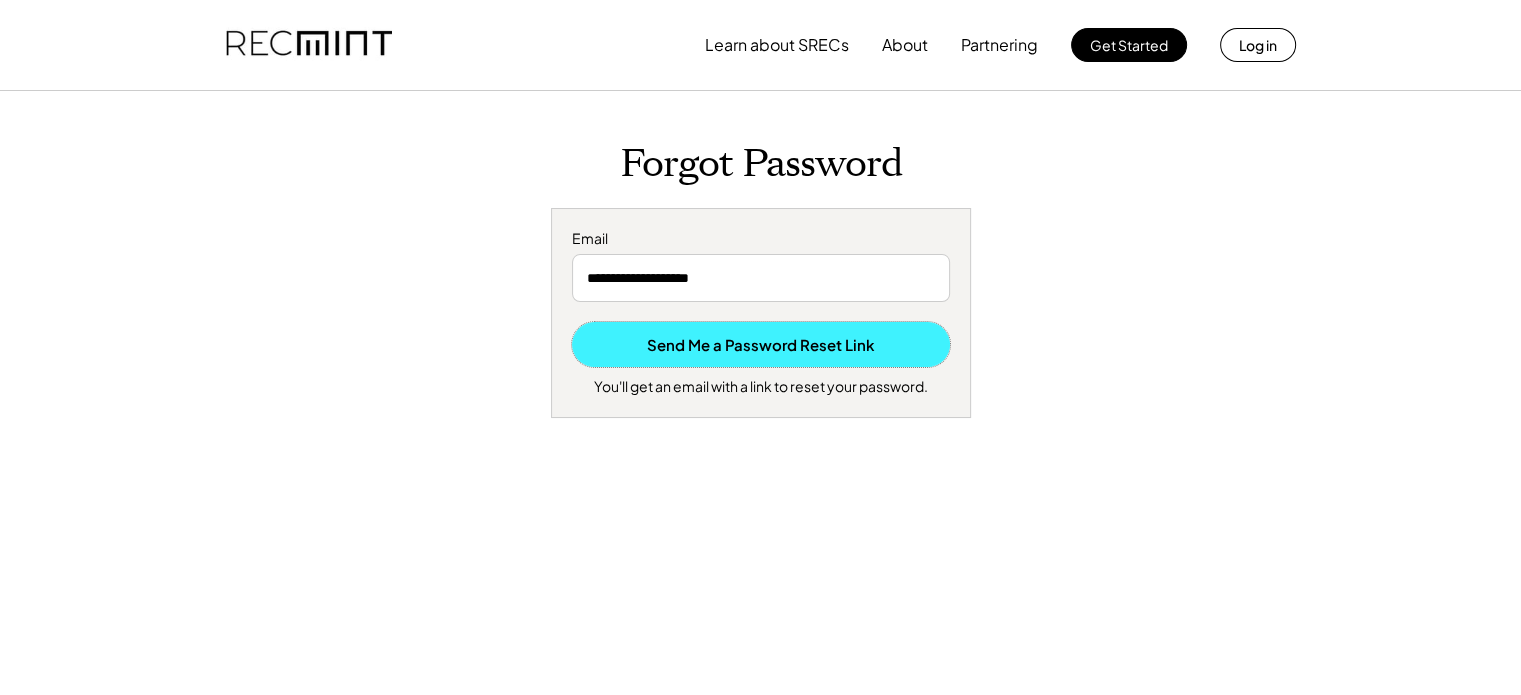 click on "Send Me a Password Reset Link" at bounding box center [761, 344] 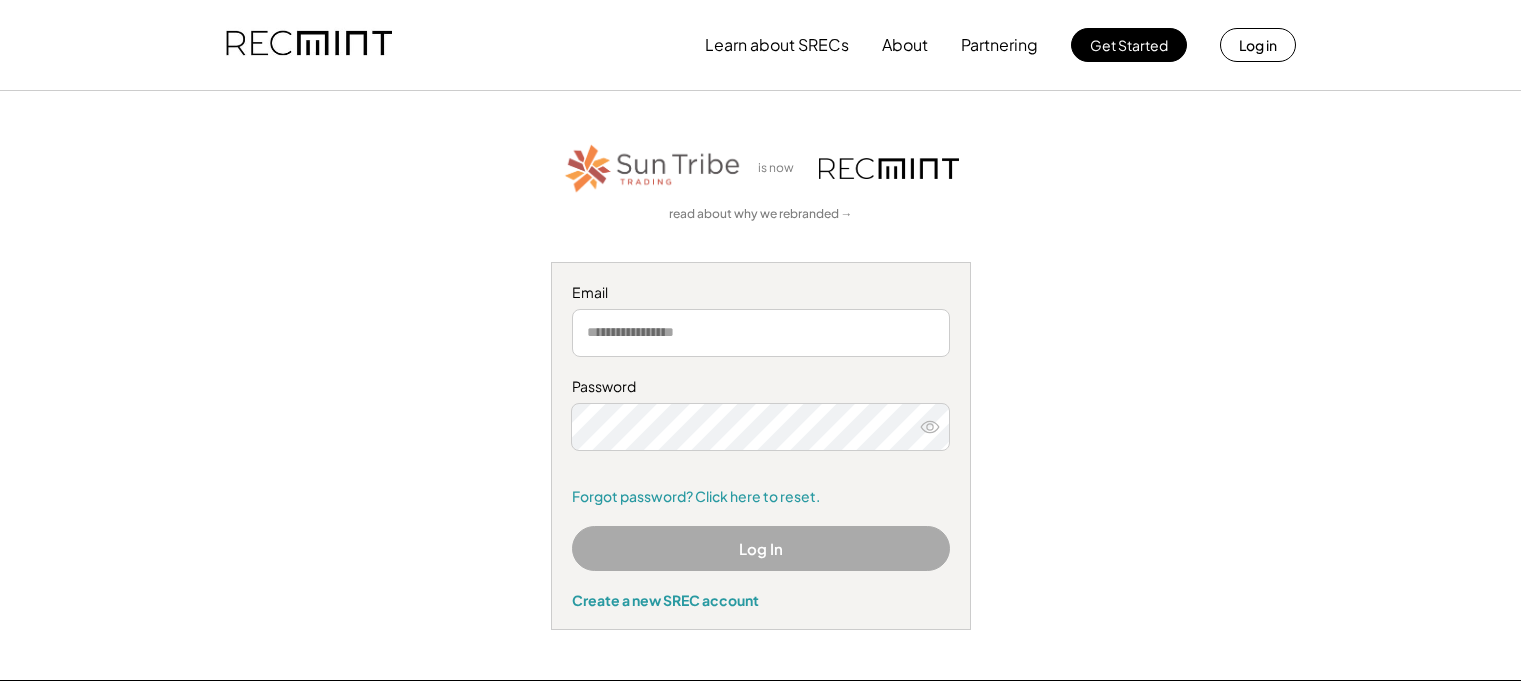 scroll, scrollTop: 0, scrollLeft: 0, axis: both 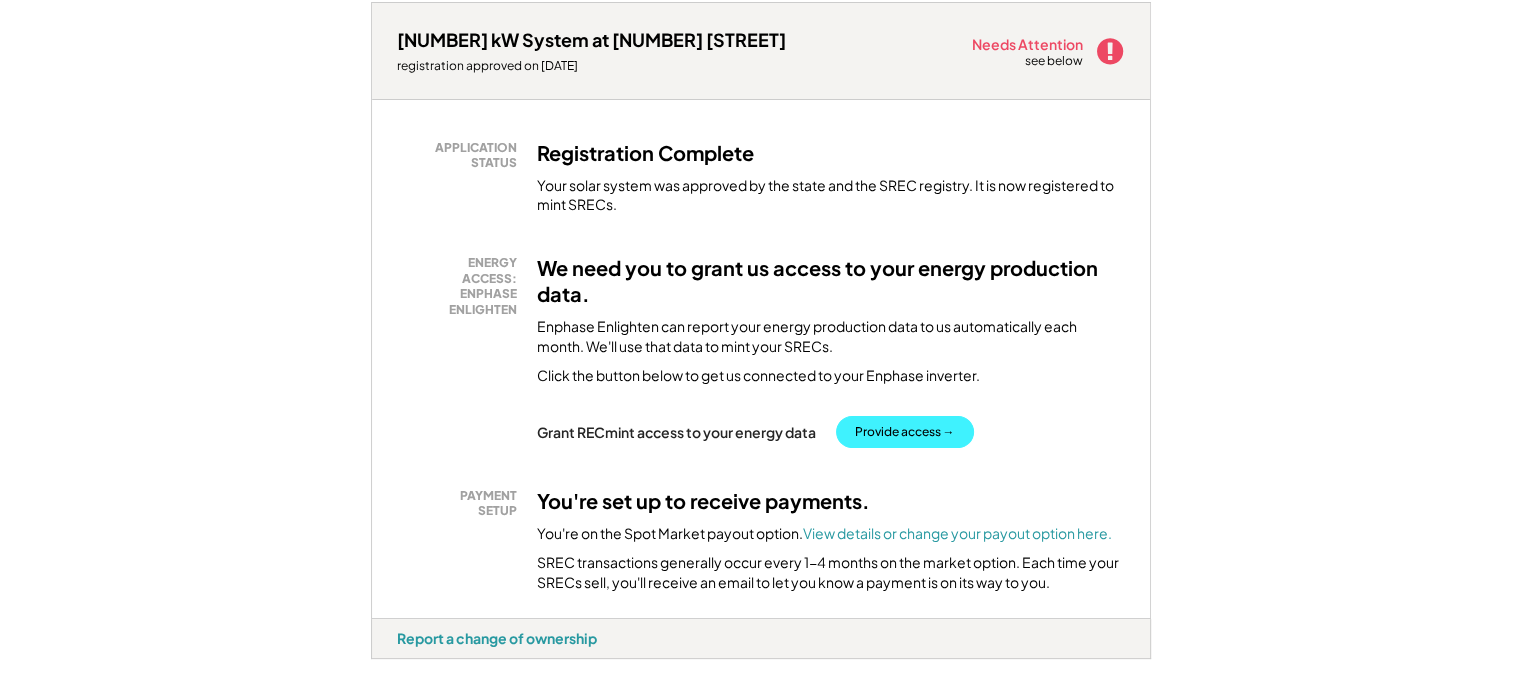 click on "Provide access →" at bounding box center [905, 432] 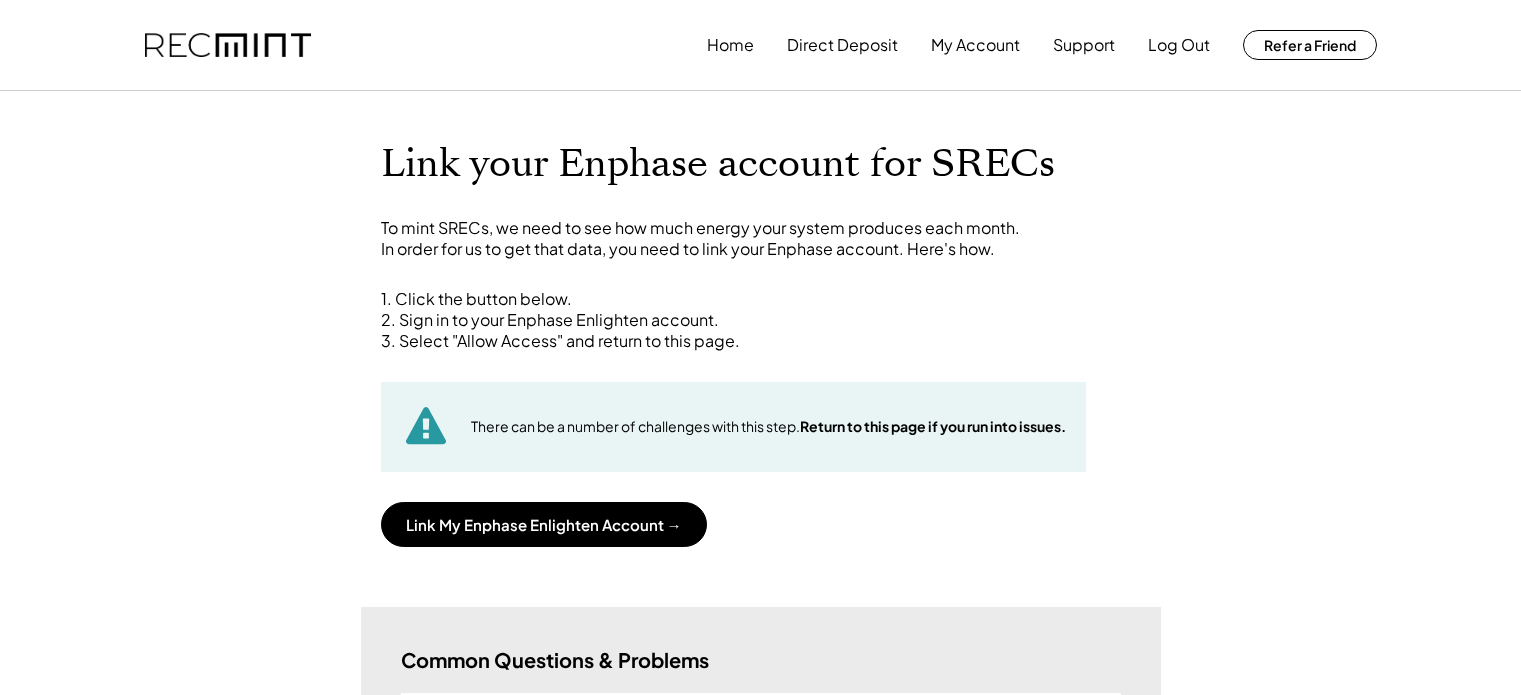 scroll, scrollTop: 0, scrollLeft: 0, axis: both 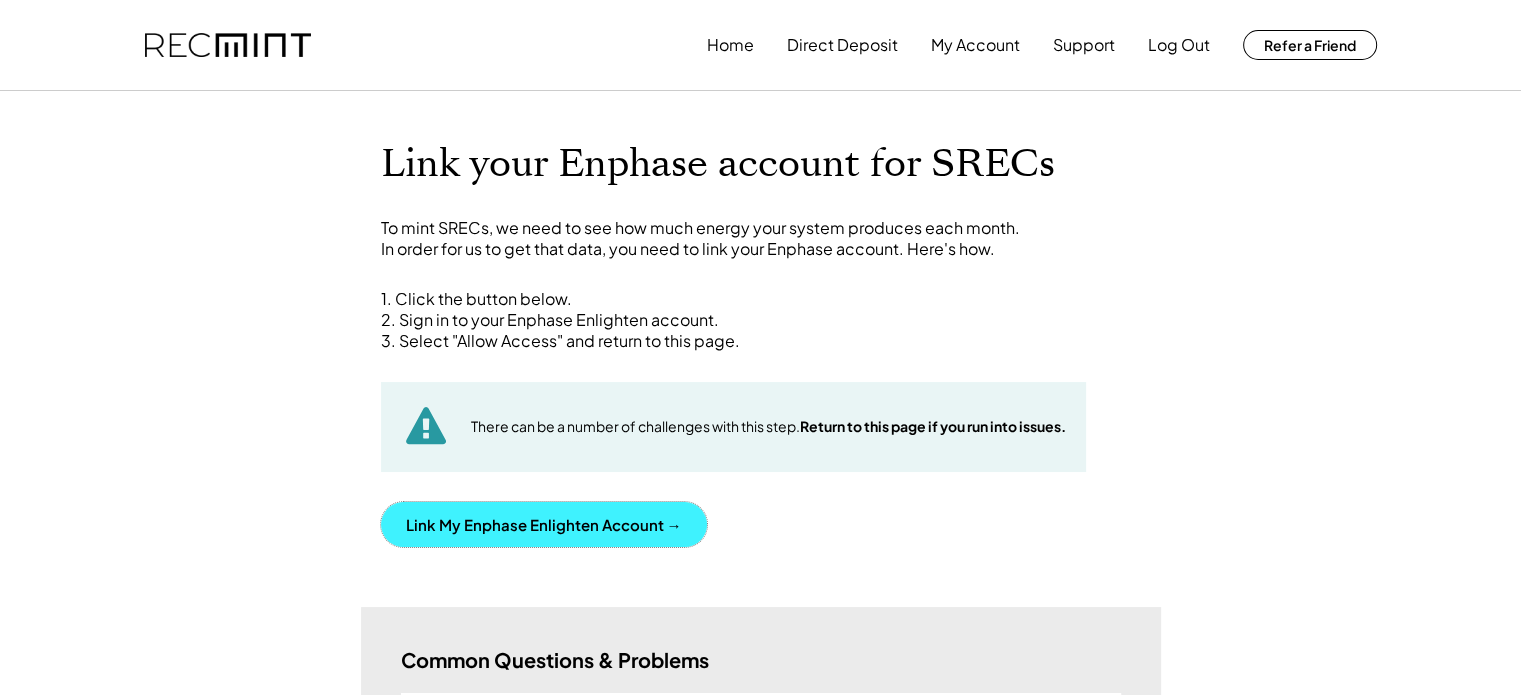 click on "Link My Enphase Enlighten Account →" at bounding box center (544, 524) 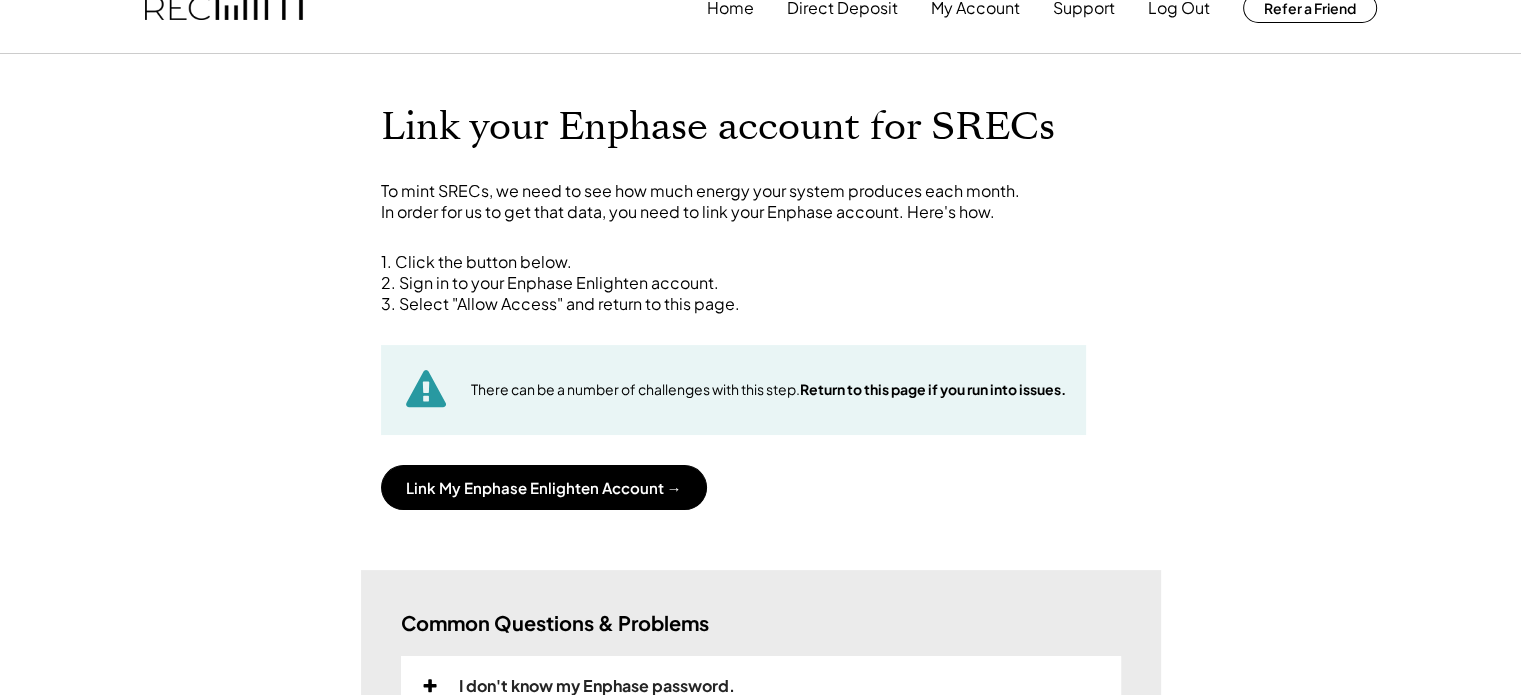 scroll, scrollTop: 0, scrollLeft: 0, axis: both 